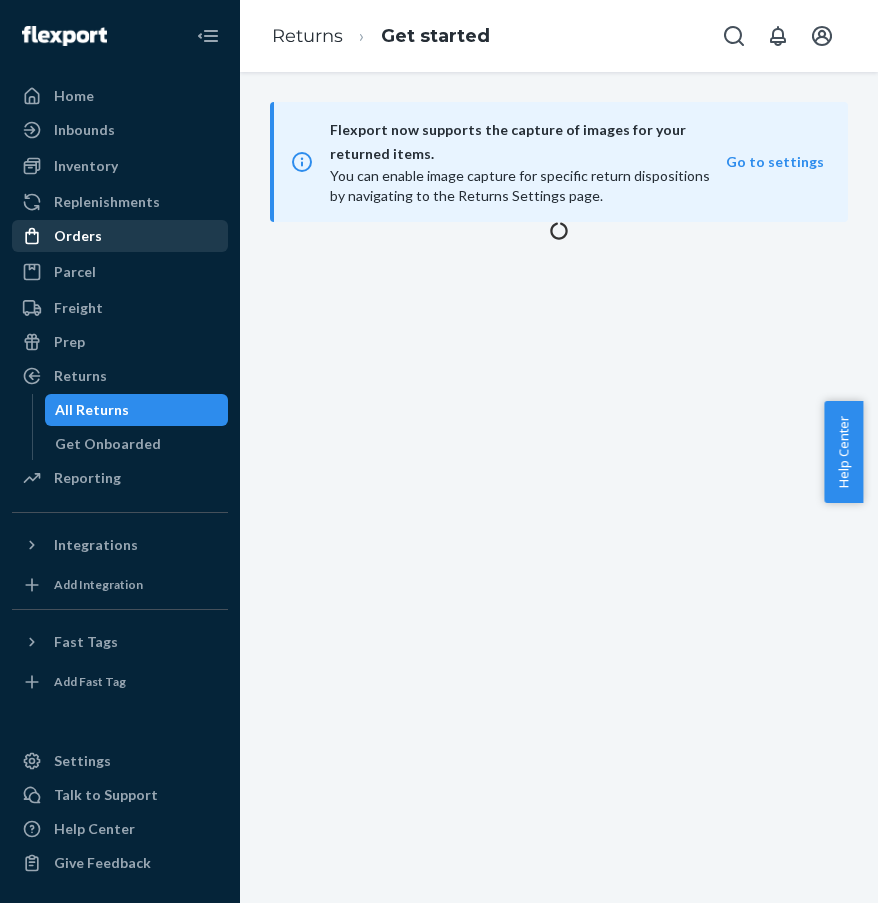 scroll, scrollTop: 0, scrollLeft: 0, axis: both 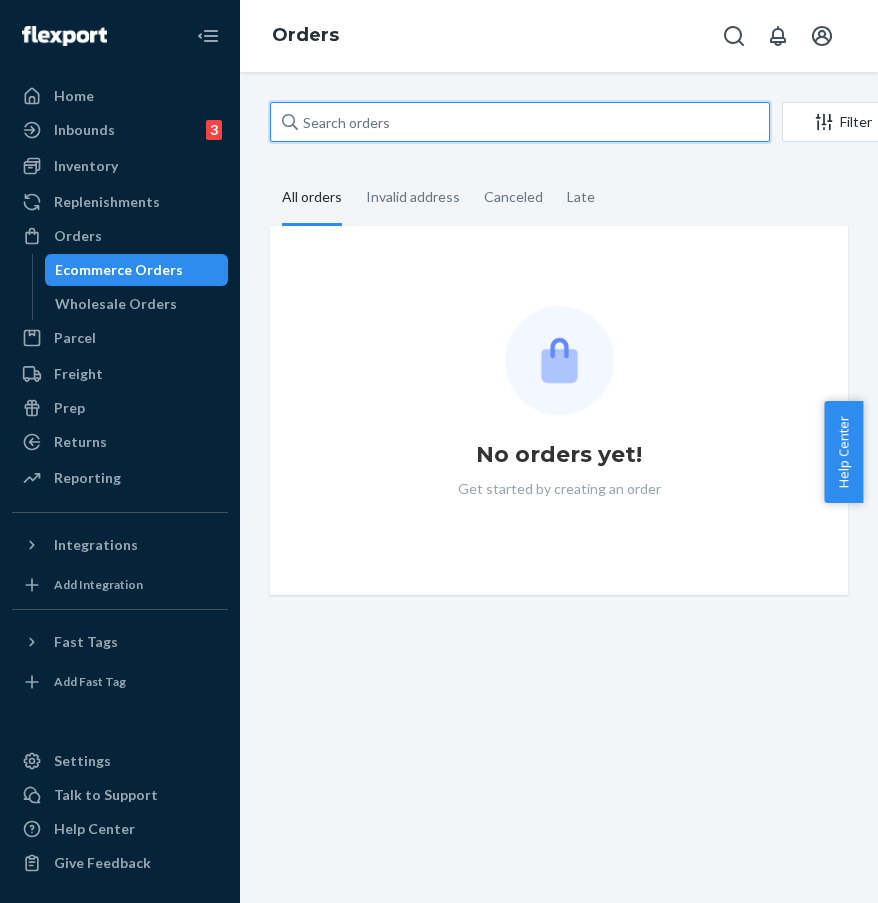 click at bounding box center (520, 122) 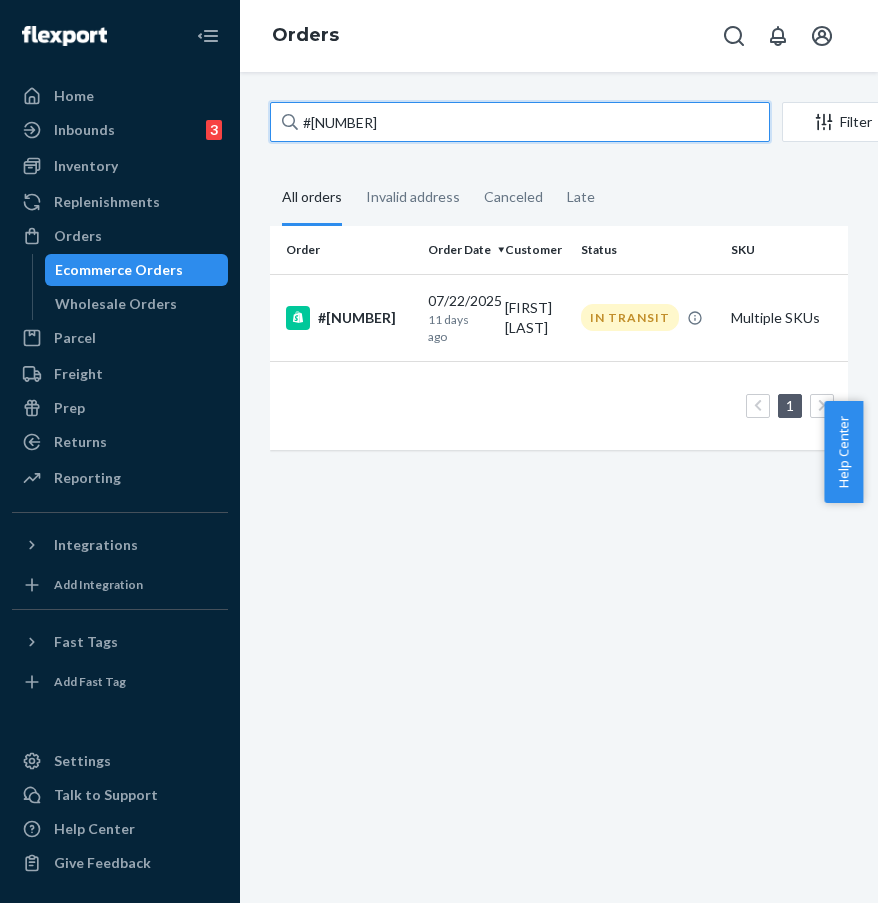 type on "#[NUMBER]" 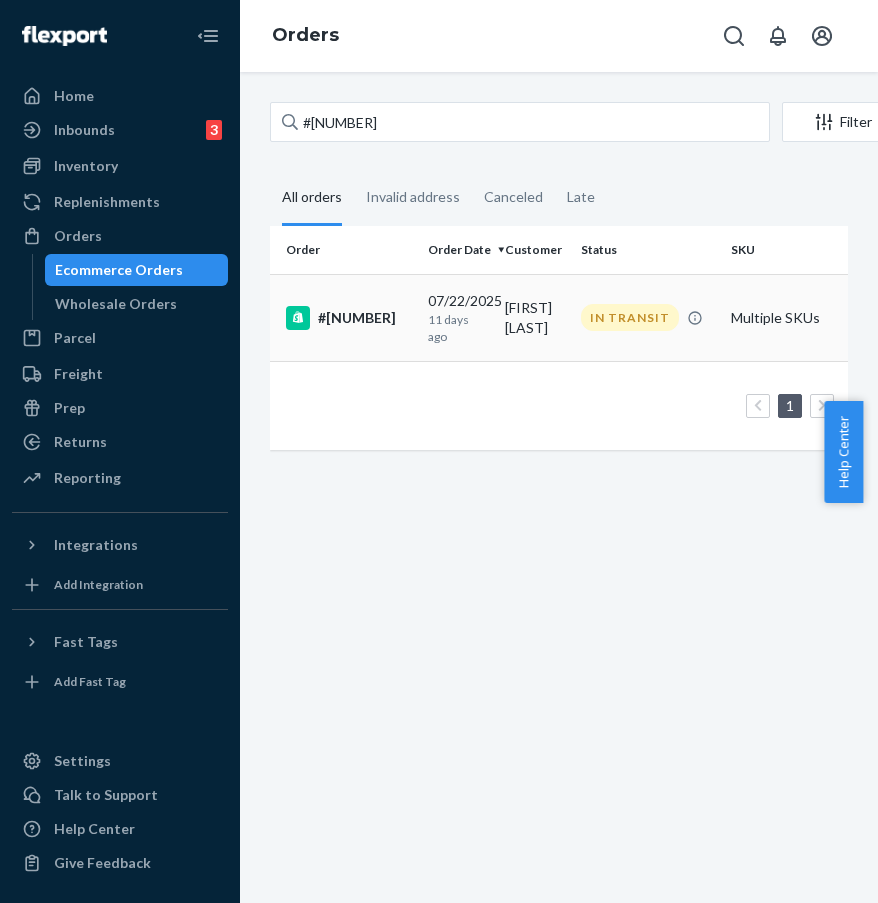 click on "#[NUMBER]" at bounding box center [349, 318] 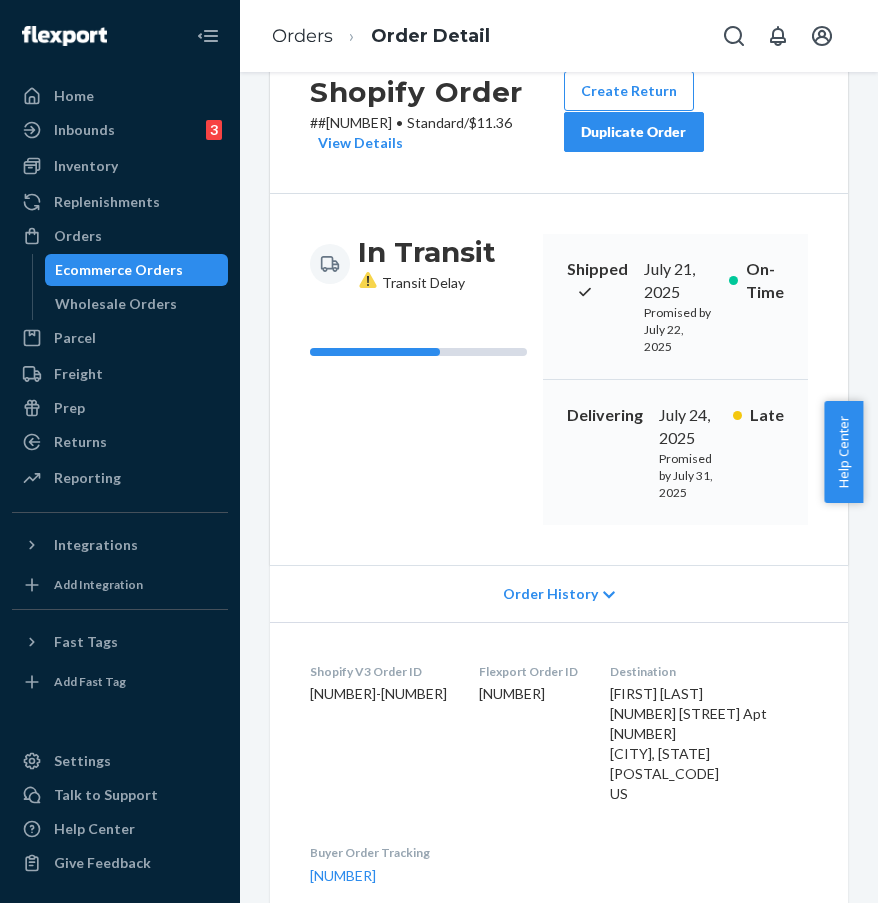 scroll, scrollTop: 0, scrollLeft: 0, axis: both 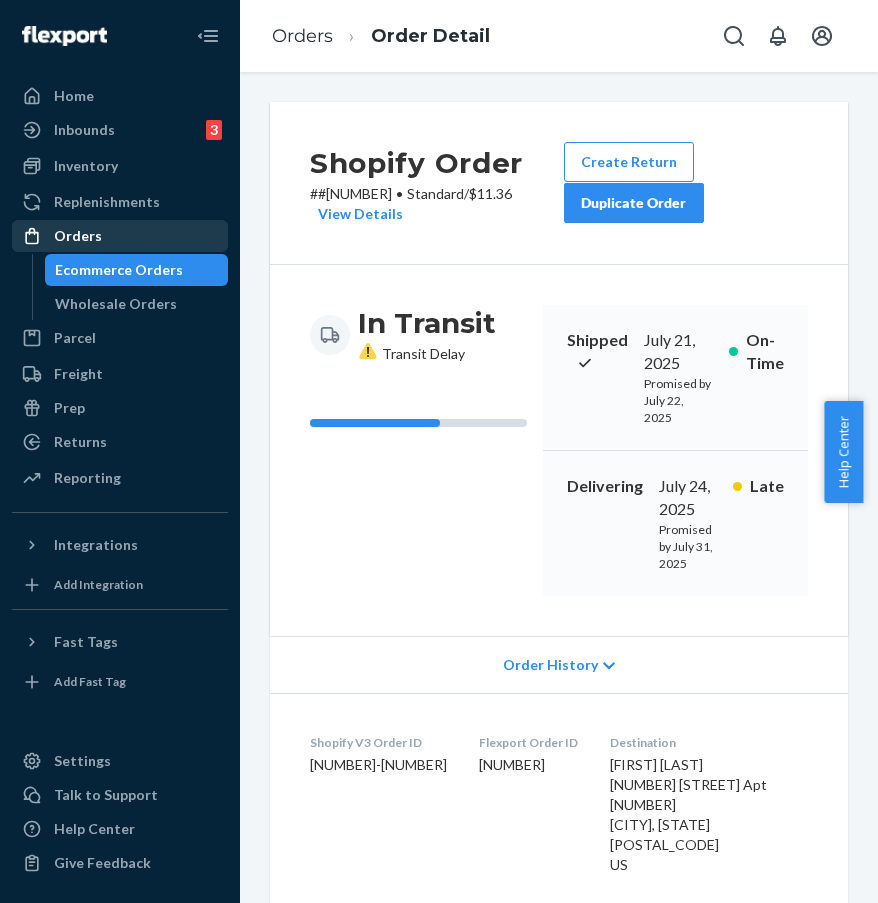 click on "Orders" at bounding box center (120, 236) 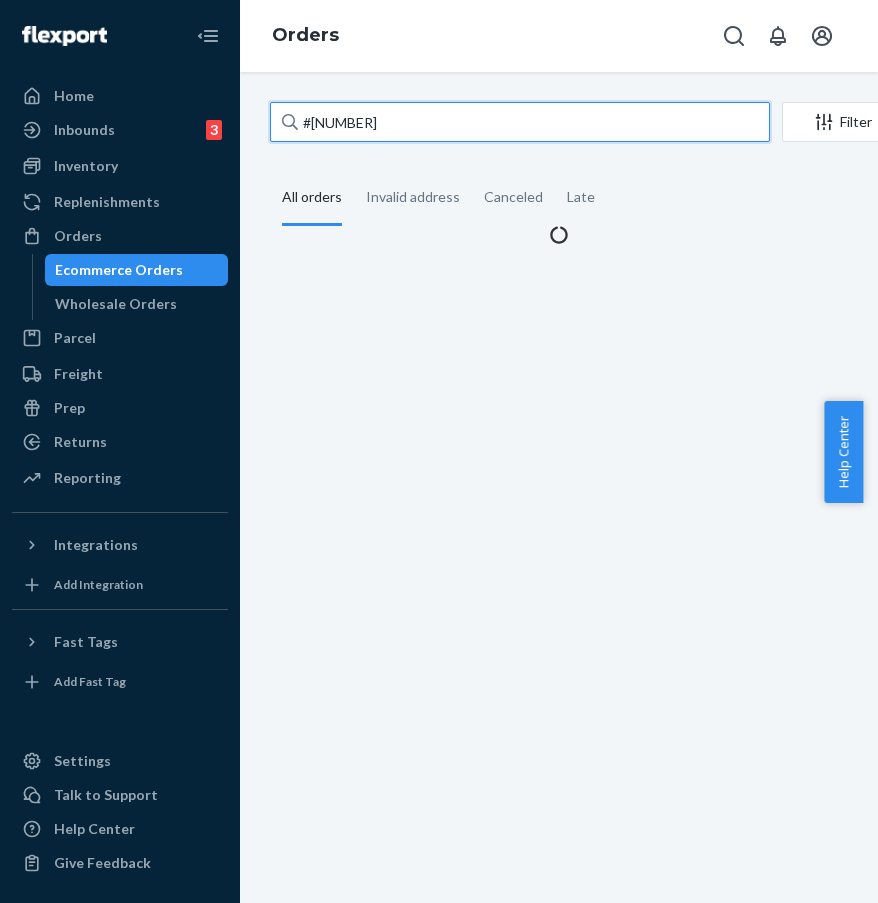 click on "#[NUMBER]" at bounding box center [520, 122] 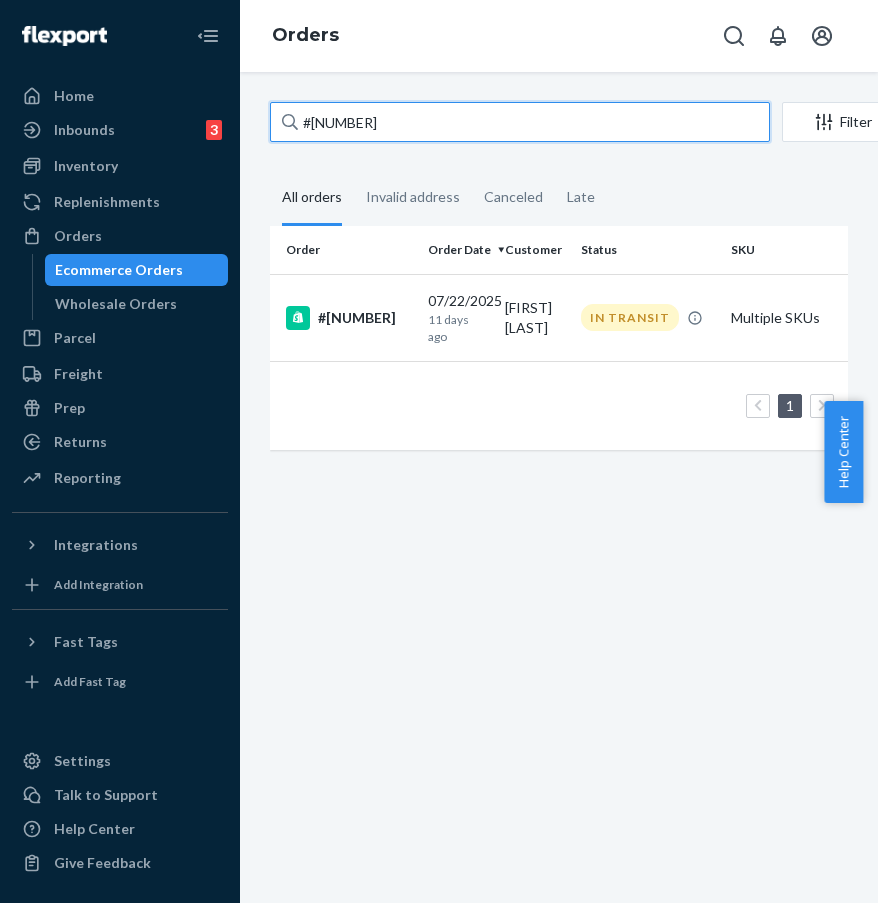 paste on "#[NUMBER]" 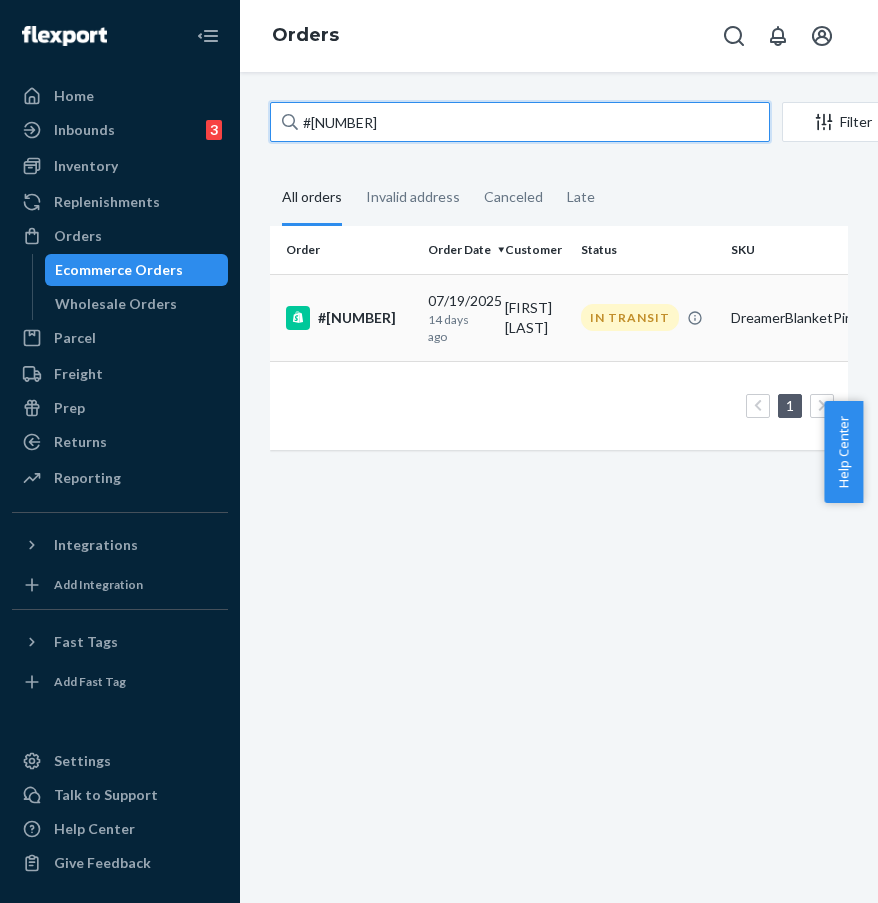 type on "#[NUMBER]" 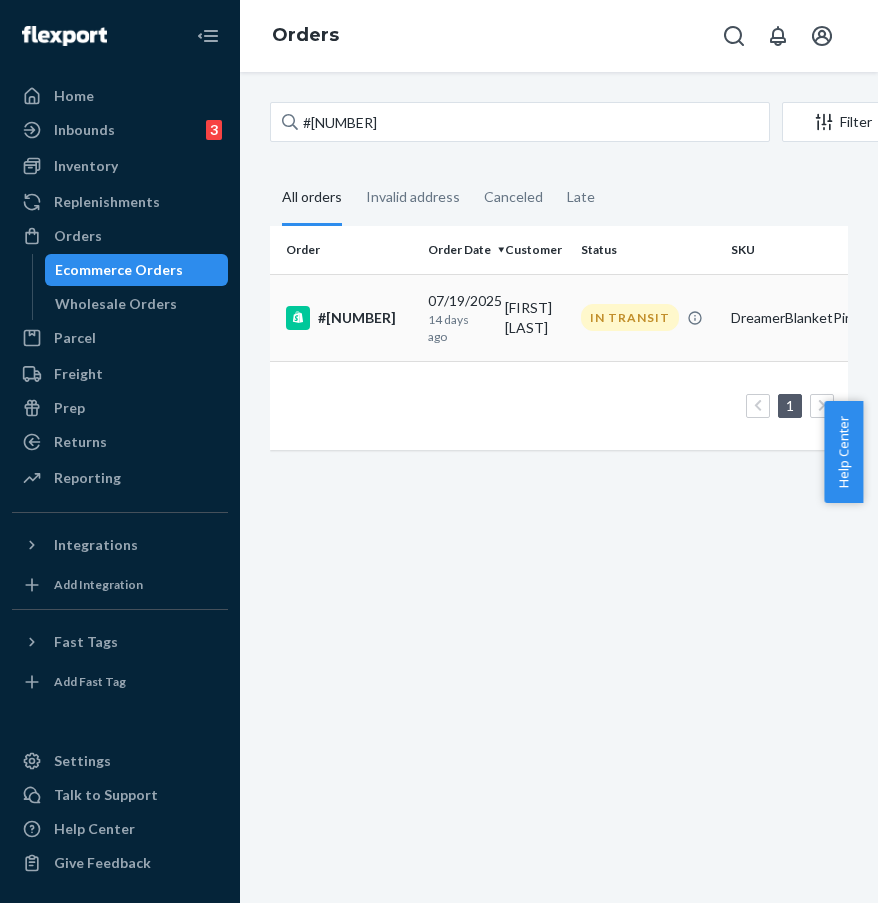 click on "#[NUMBER]" at bounding box center (349, 318) 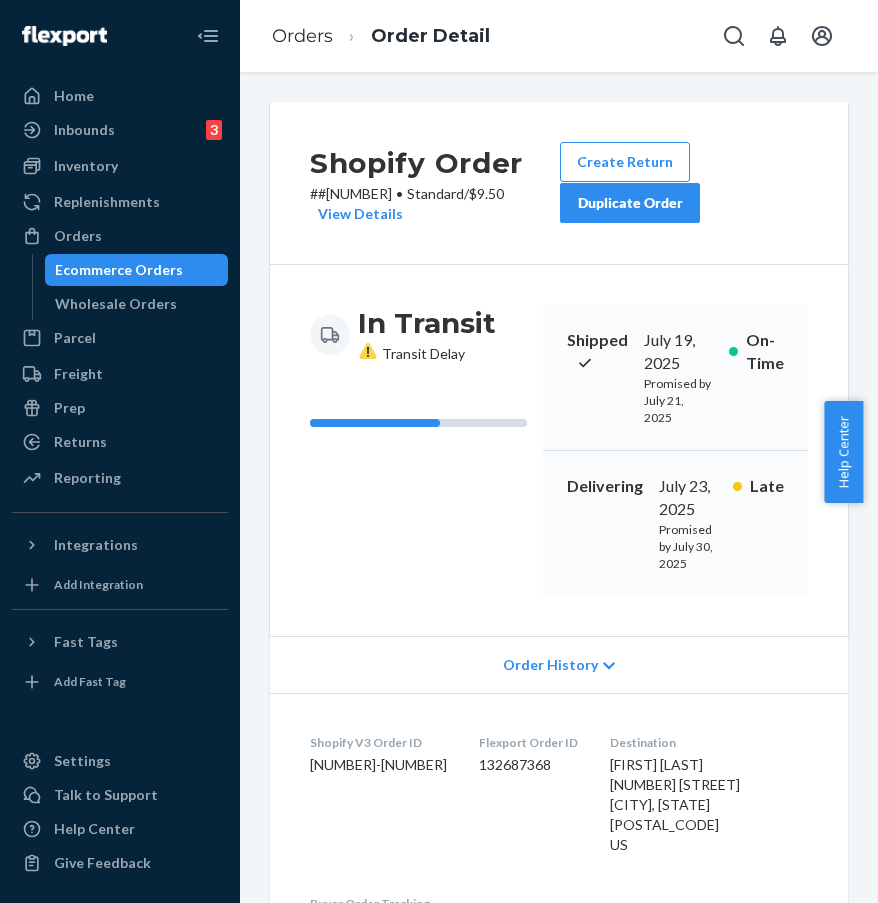 click on "# #[NUMBER] • Standard  /  $9.50 View Details" at bounding box center (435, 204) 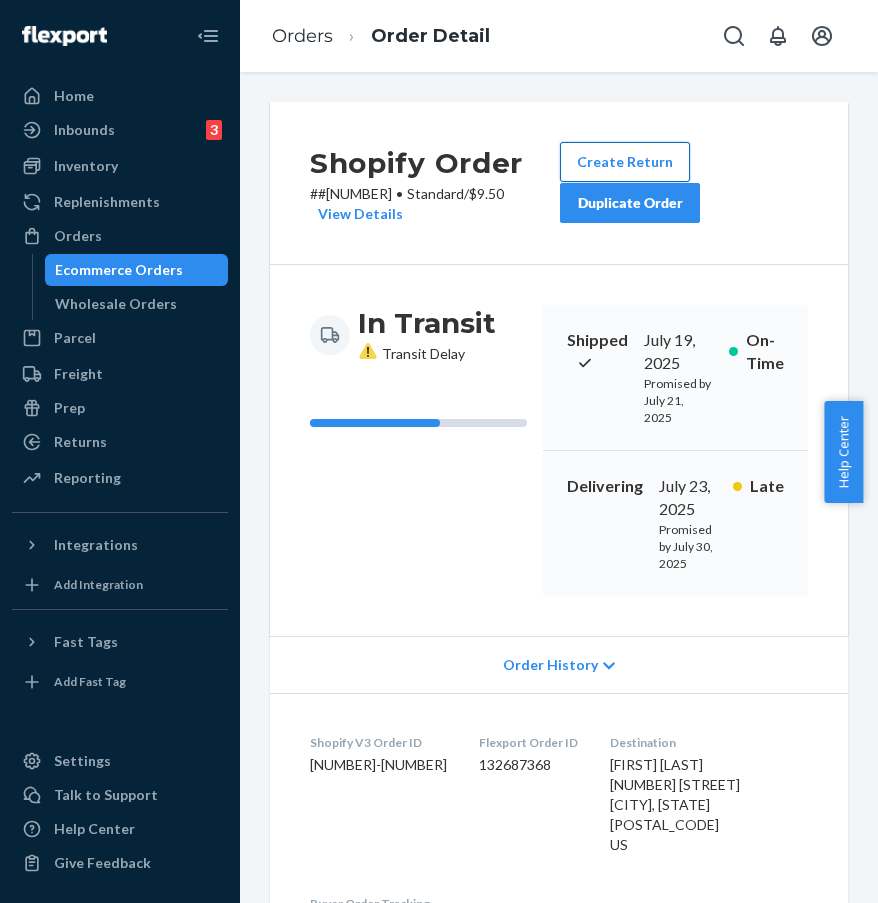 copy on "#[NUMBER]" 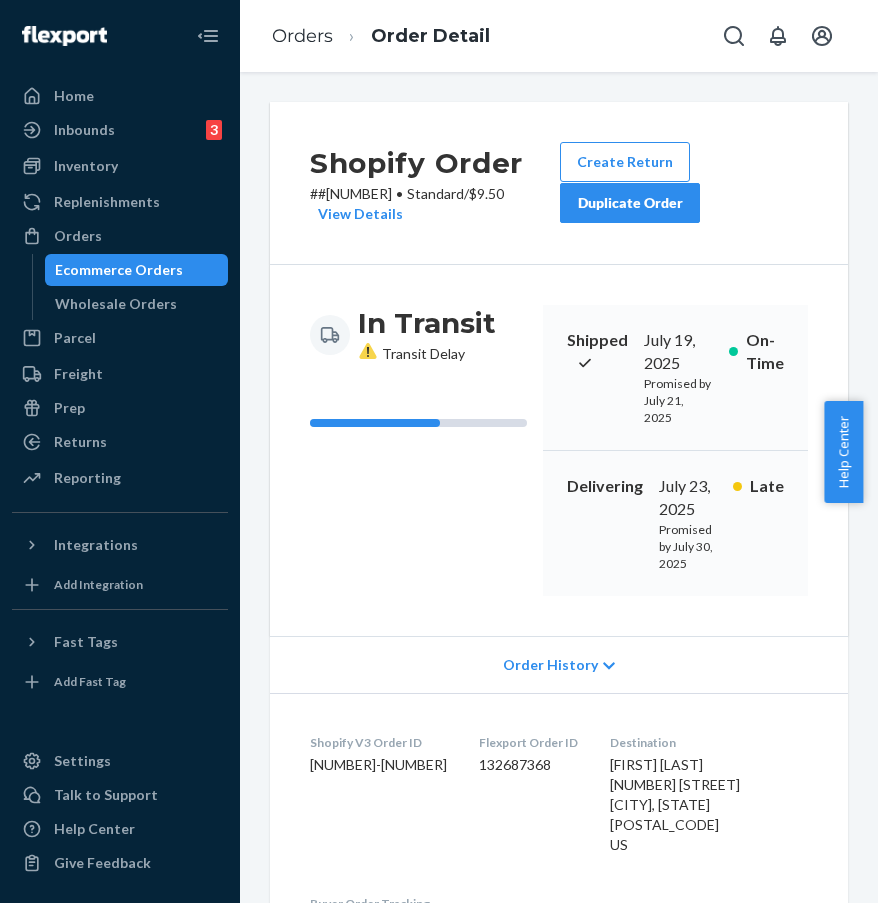drag, startPoint x: 319, startPoint y: 195, endPoint x: 407, endPoint y: 194, distance: 88.005684 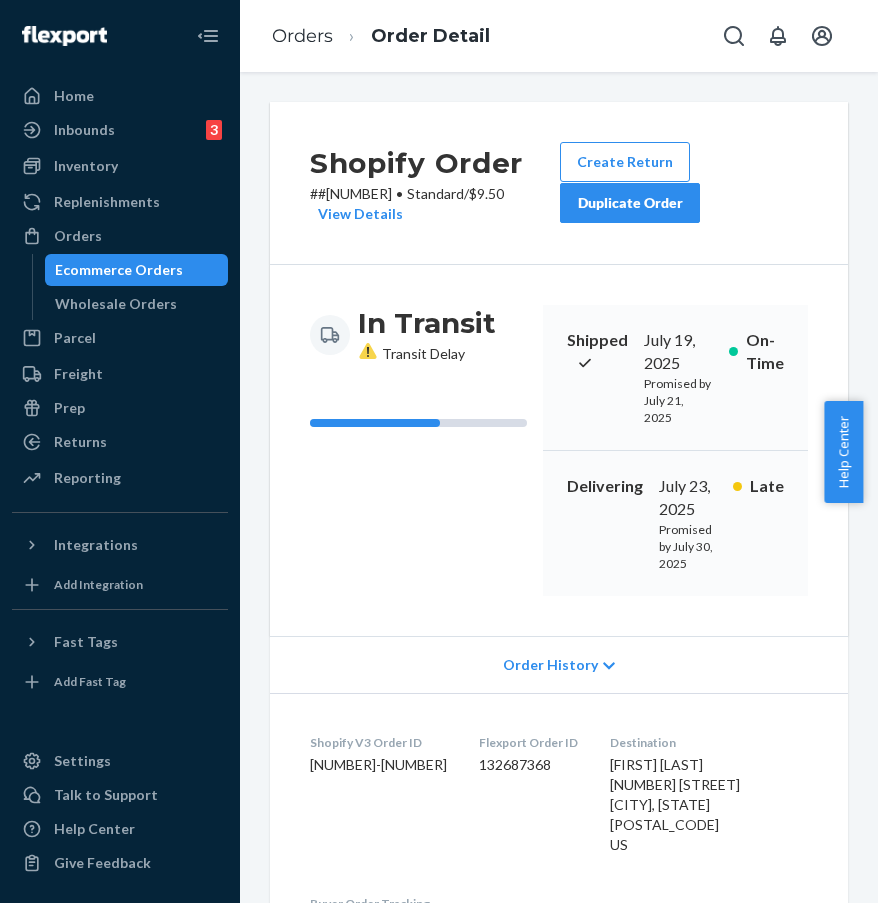 copy on "#[NUMBER]" 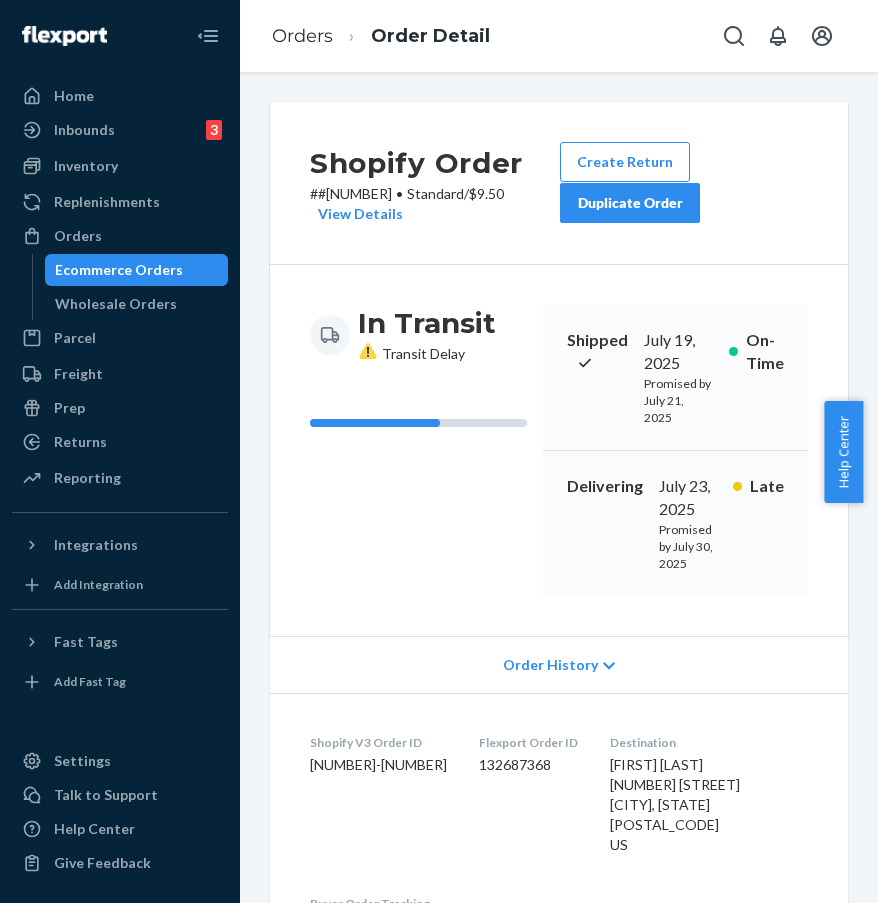 click on "In Transit Transit Delay Shipped [DATE] [YEAR] Promised by [DATE] [YEAR] On-Time Delivering [DATE] [YEAR] Promised by [DATE] [YEAR] Late" at bounding box center (559, 450) 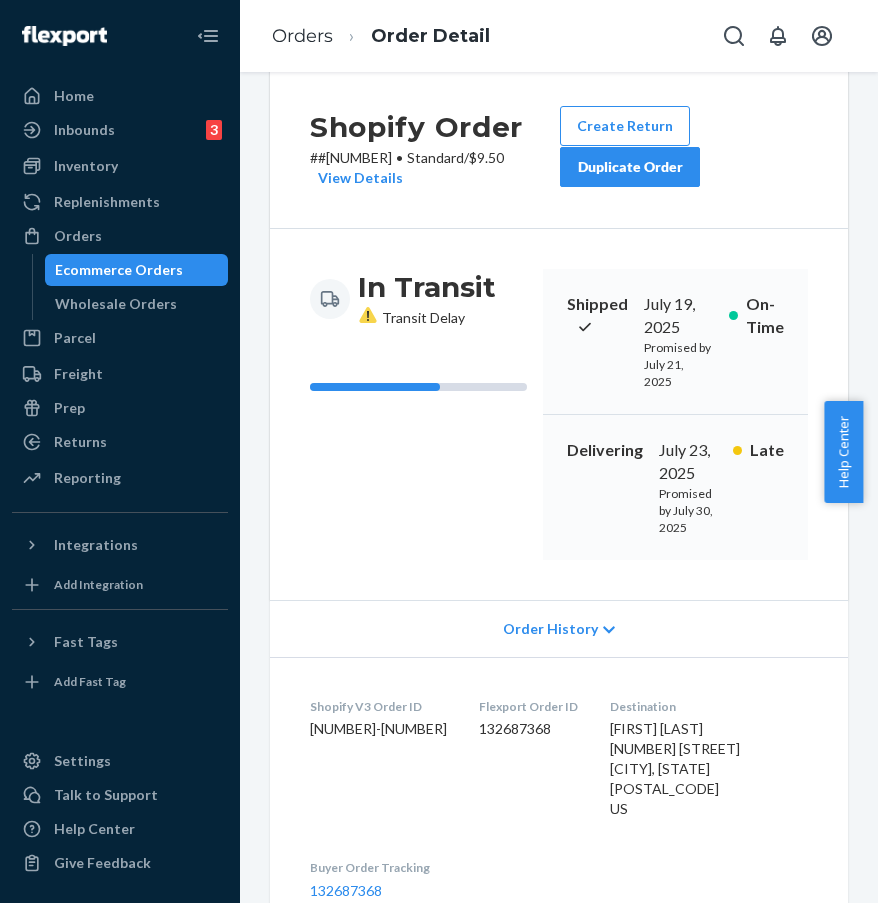 scroll, scrollTop: 40, scrollLeft: 0, axis: vertical 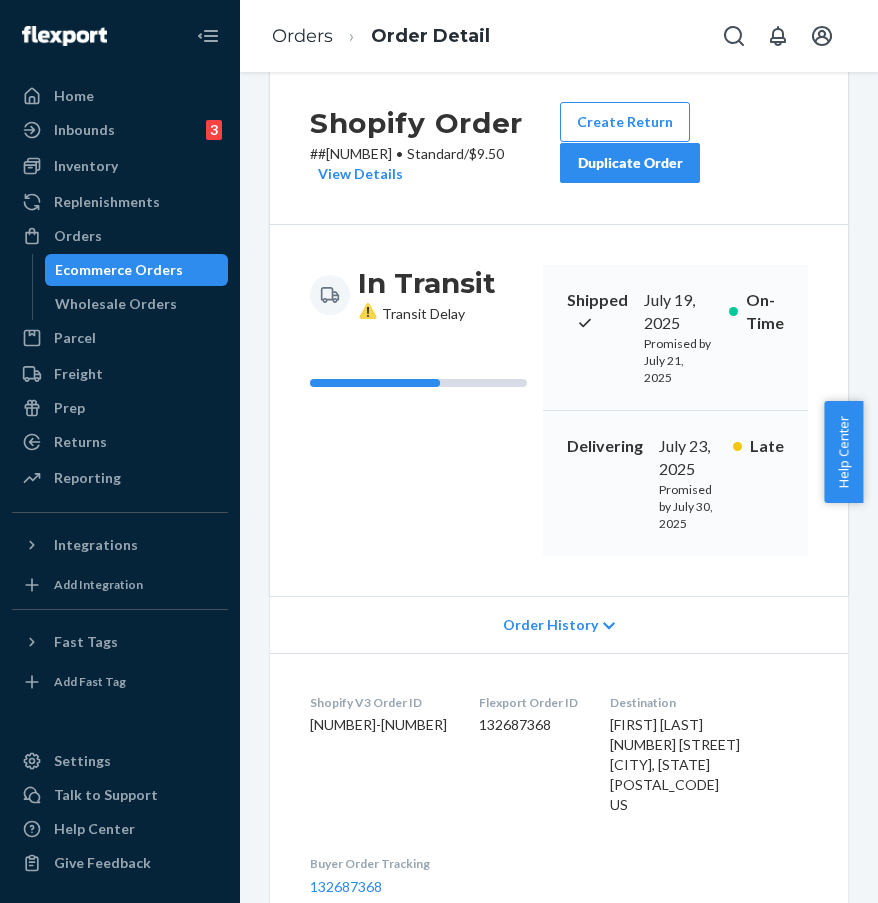 click on "132687368" at bounding box center (528, 725) 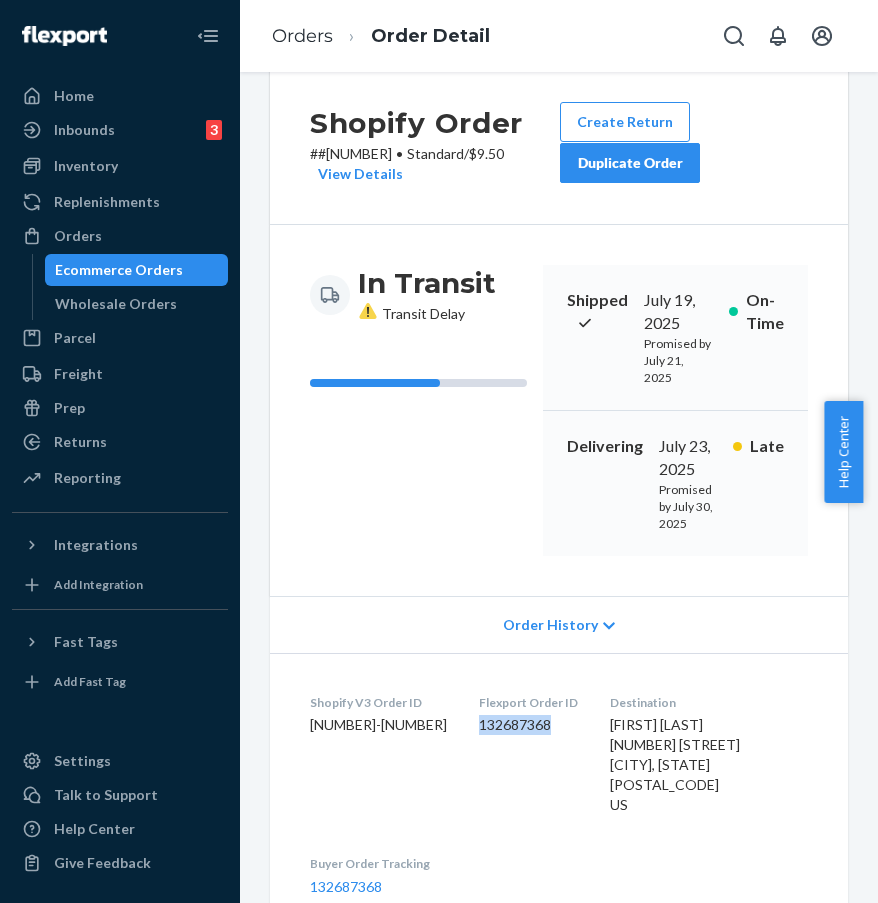 drag, startPoint x: 534, startPoint y: 724, endPoint x: 615, endPoint y: 719, distance: 81.154175 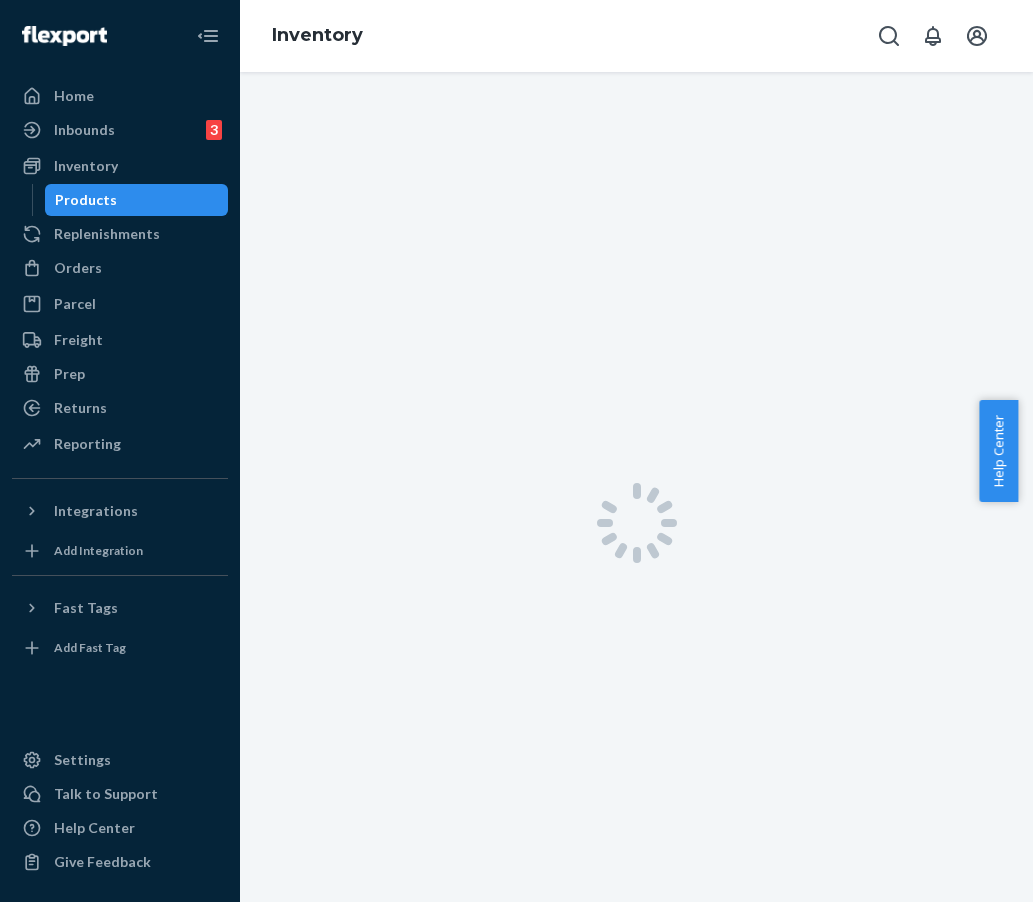 scroll, scrollTop: 0, scrollLeft: 0, axis: both 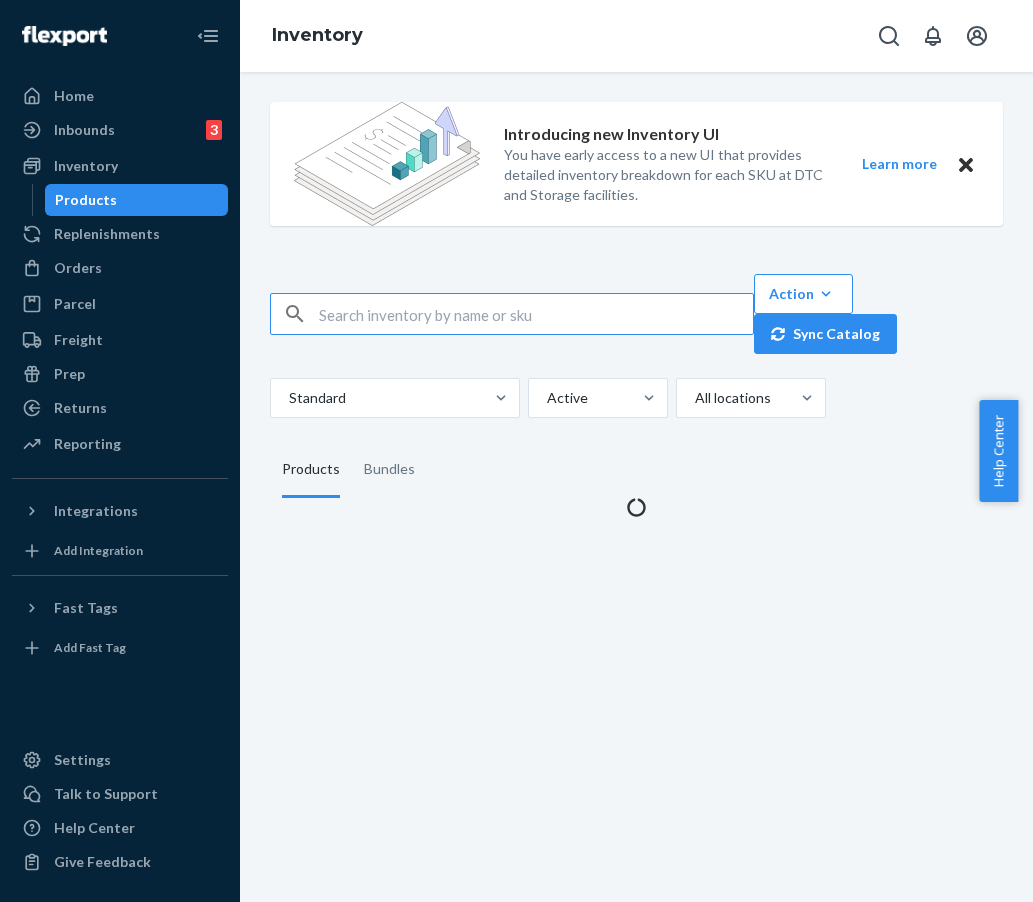 click at bounding box center [536, 314] 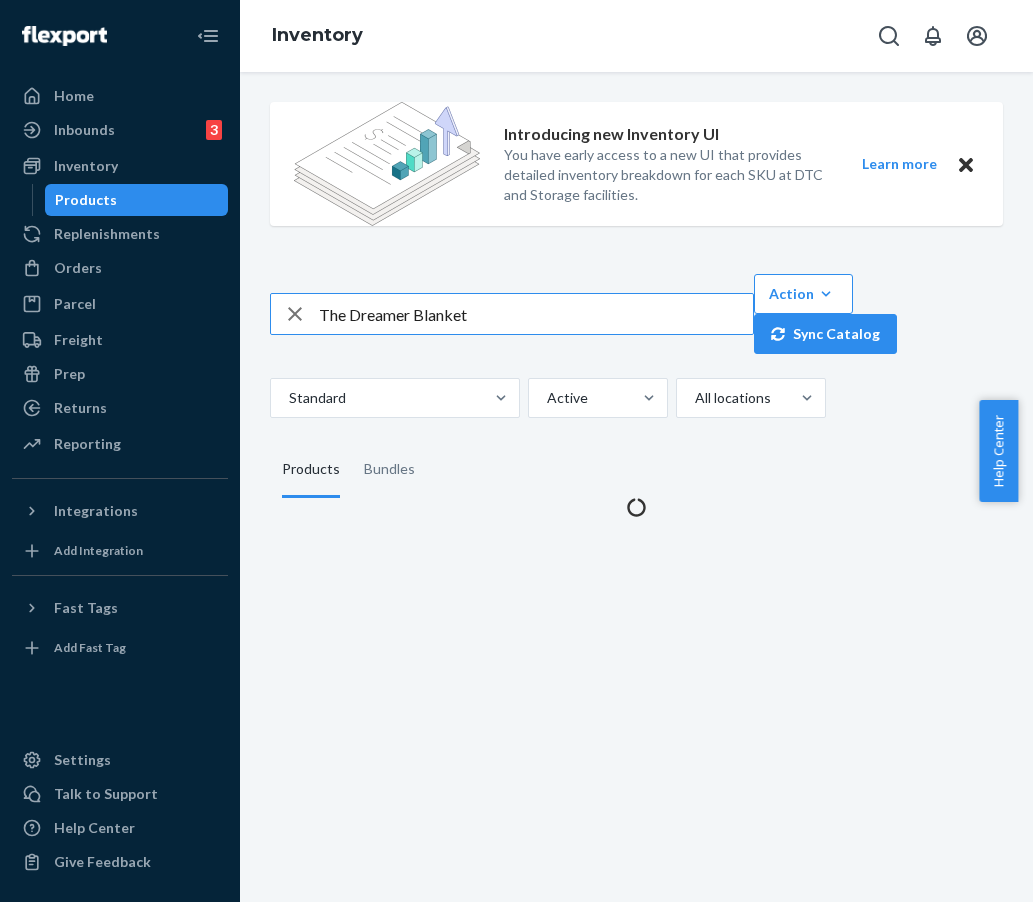 type on "The Dreamer Blanket" 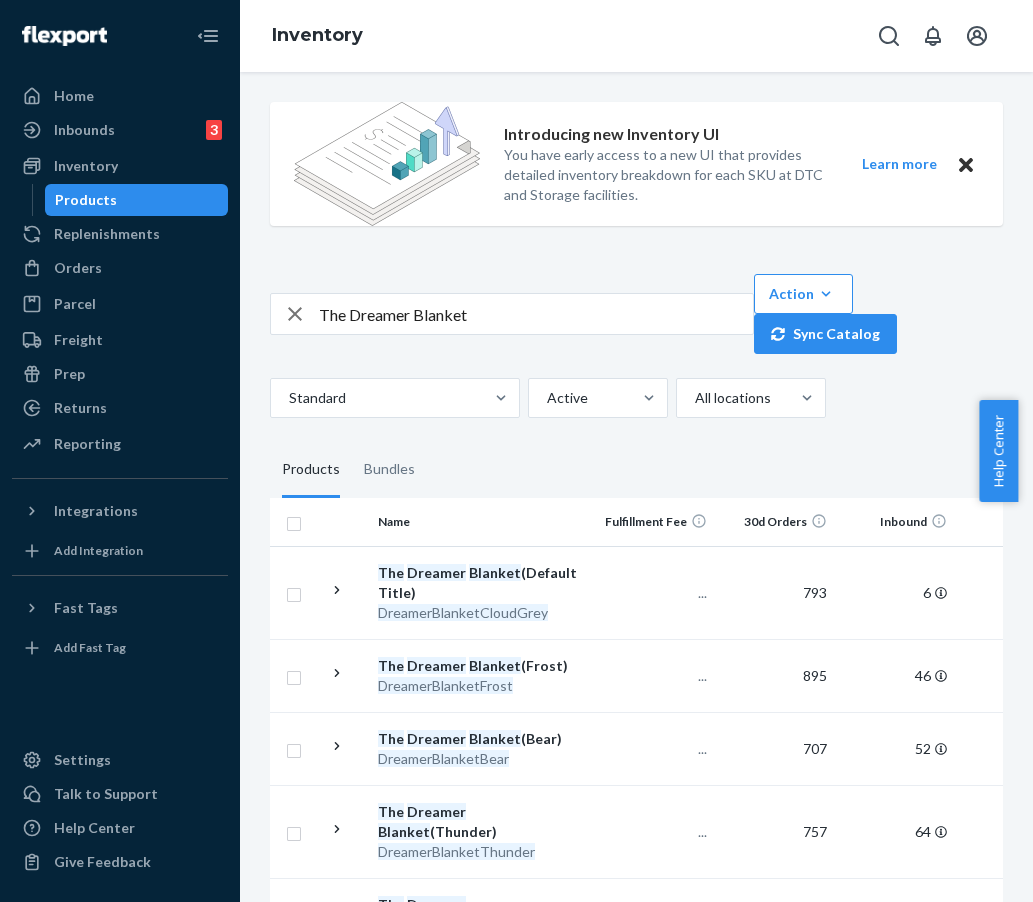 click on "The Dreamer Blanket" at bounding box center (536, 314) 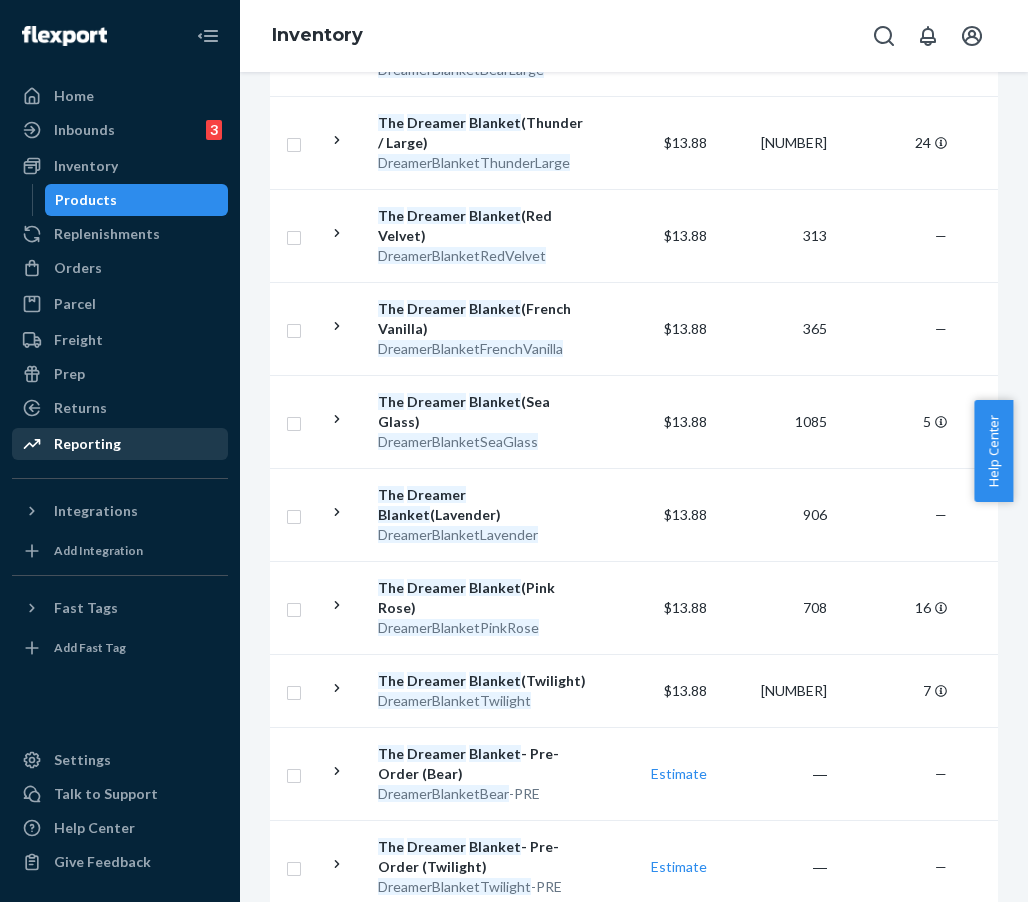 scroll, scrollTop: 1162, scrollLeft: 0, axis: vertical 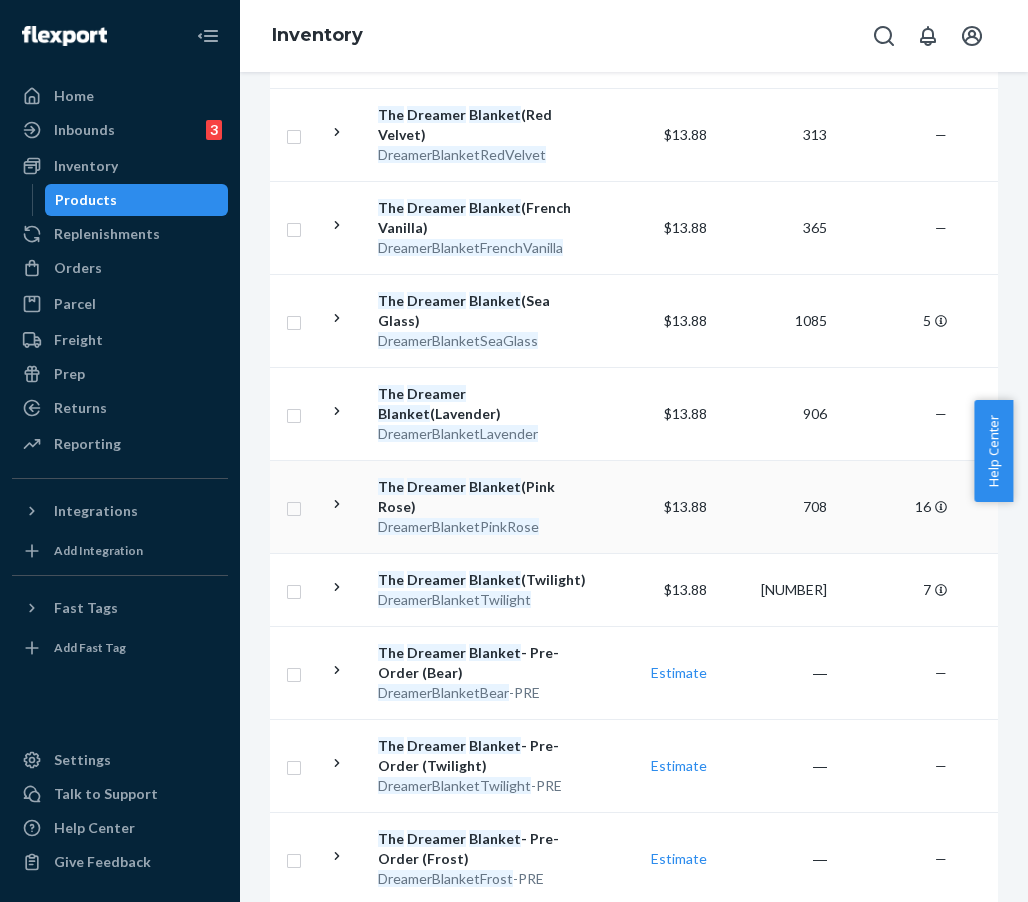 drag, startPoint x: 376, startPoint y: 428, endPoint x: 587, endPoint y: 432, distance: 211.03792 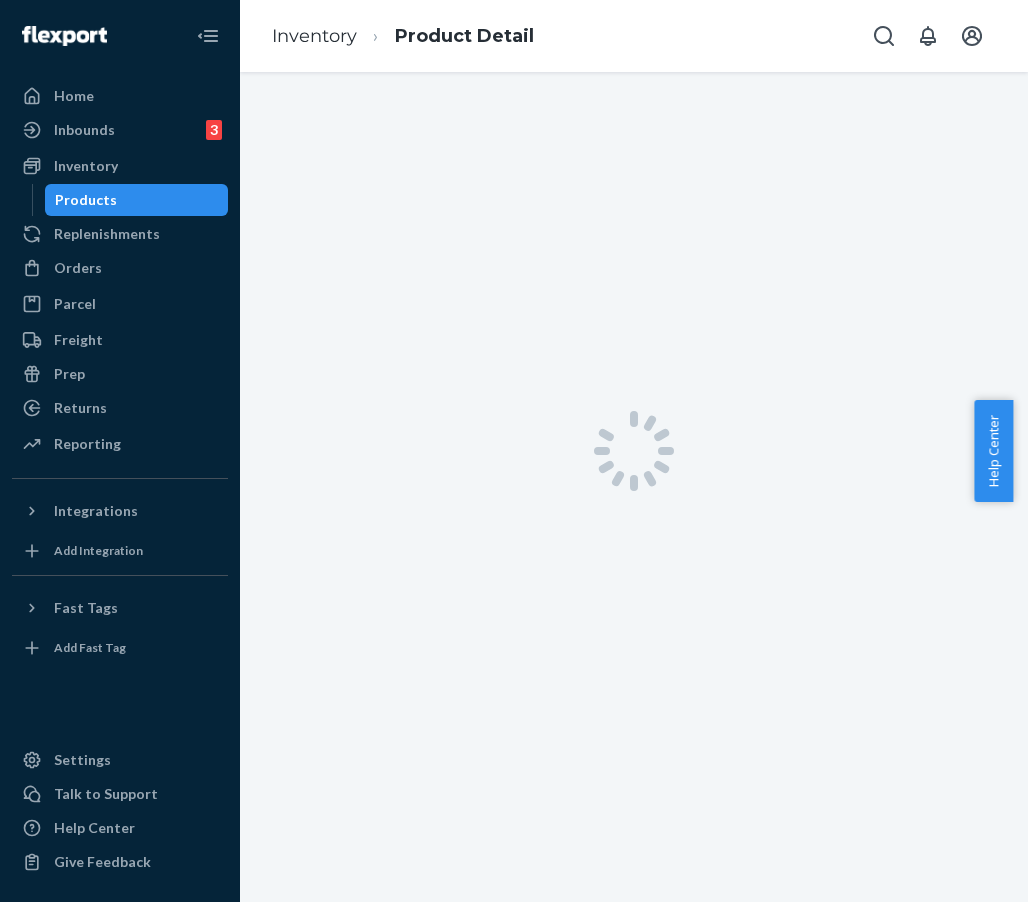 scroll, scrollTop: 0, scrollLeft: 0, axis: both 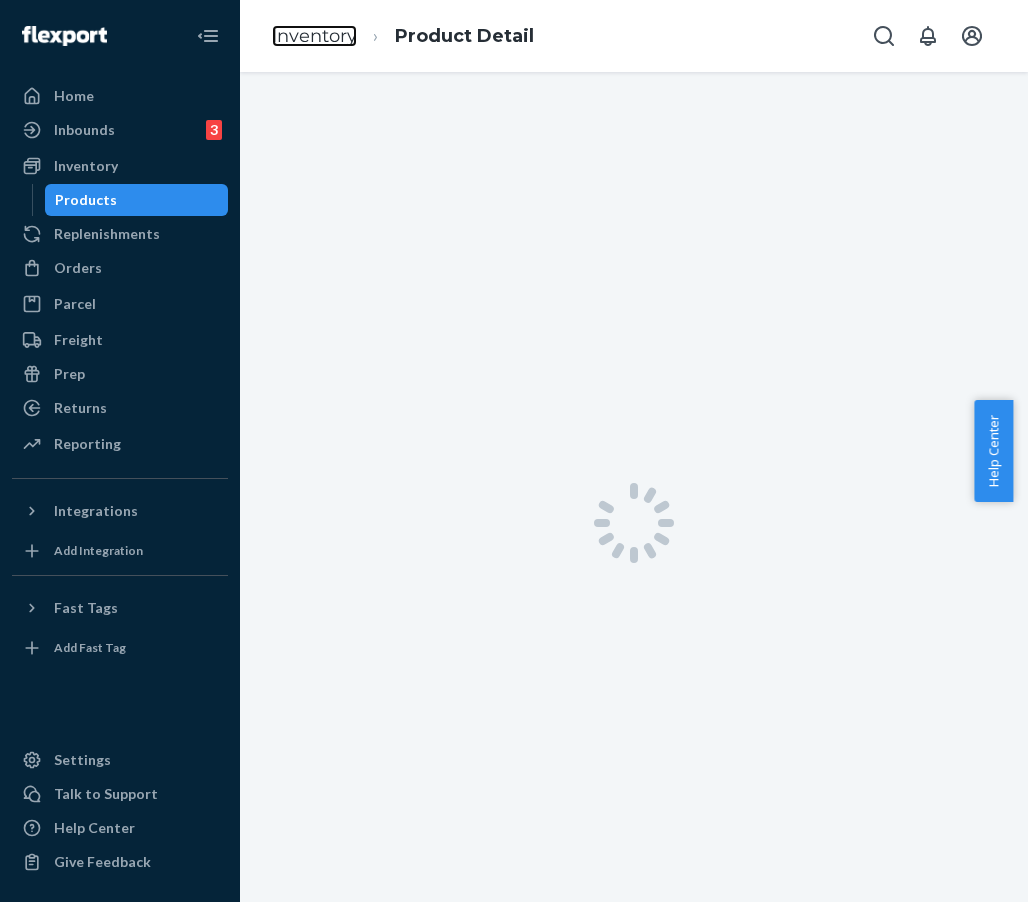 drag, startPoint x: 336, startPoint y: 43, endPoint x: 347, endPoint y: 76, distance: 34.785053 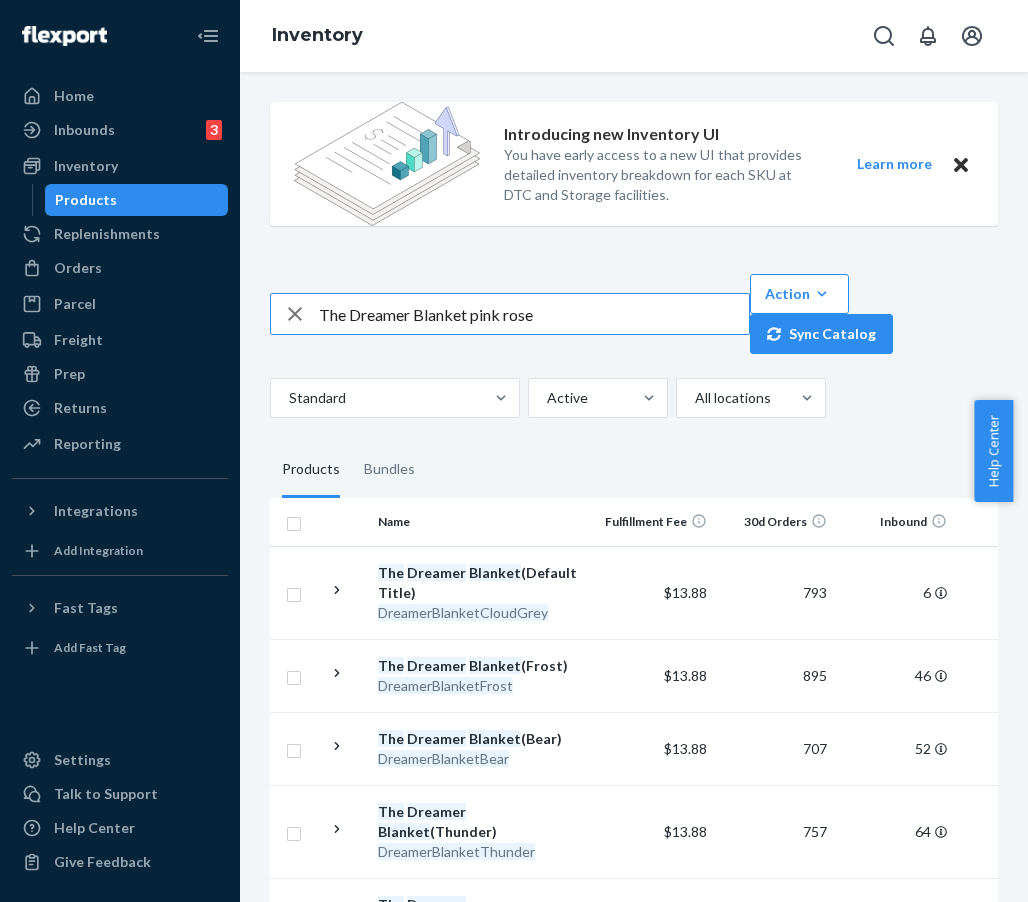 type on "The Dreamer Blanket pink rose" 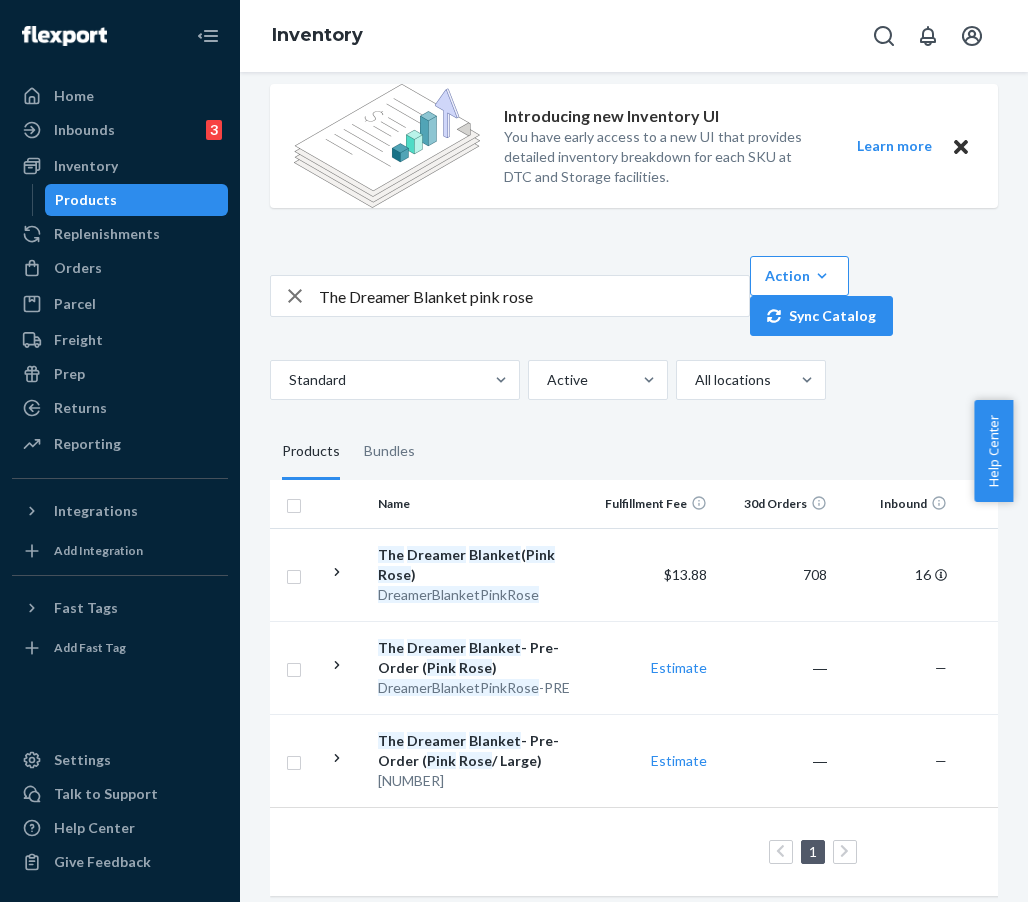 scroll, scrollTop: 24, scrollLeft: 0, axis: vertical 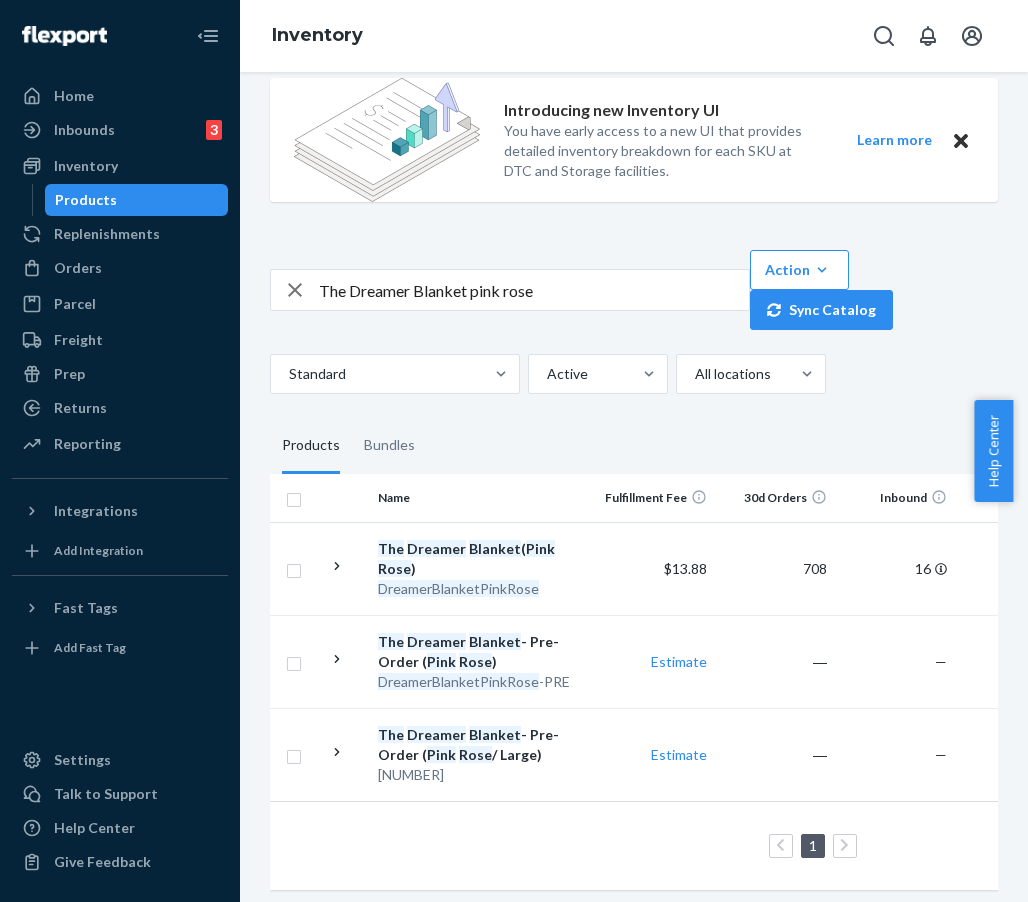 click at bounding box center [845, 846] 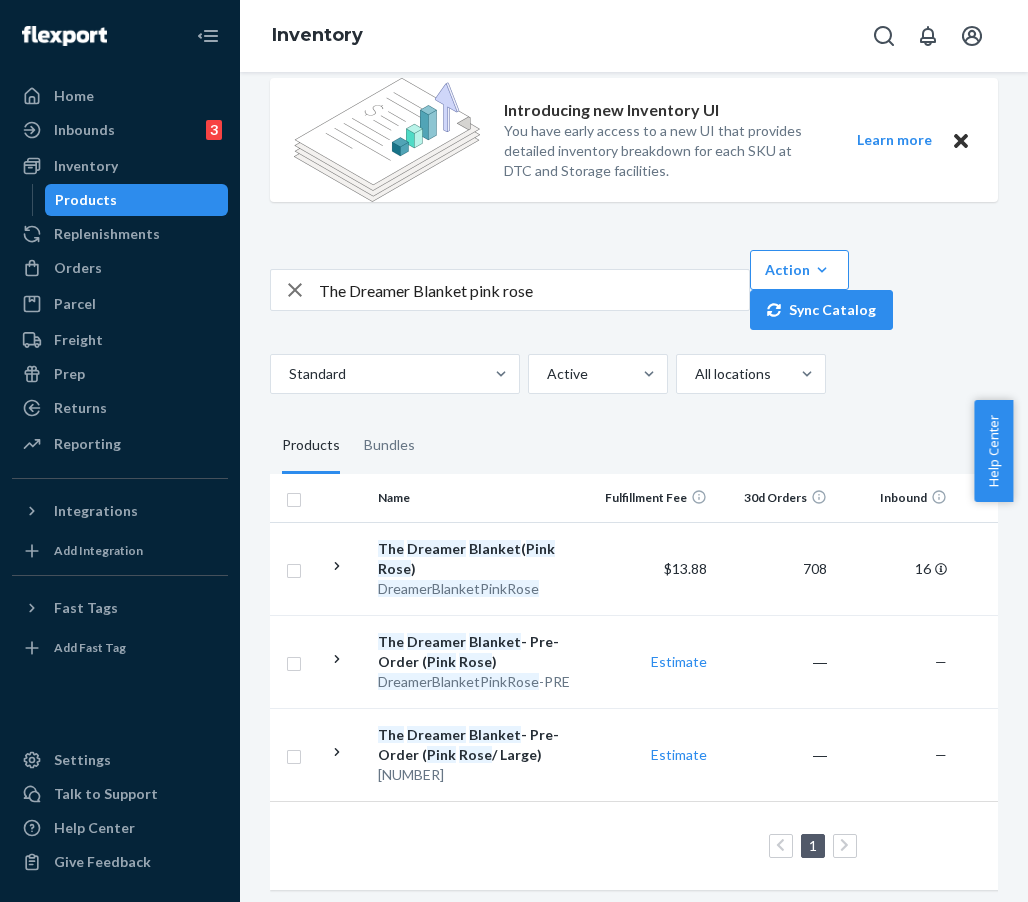 click at bounding box center [845, 846] 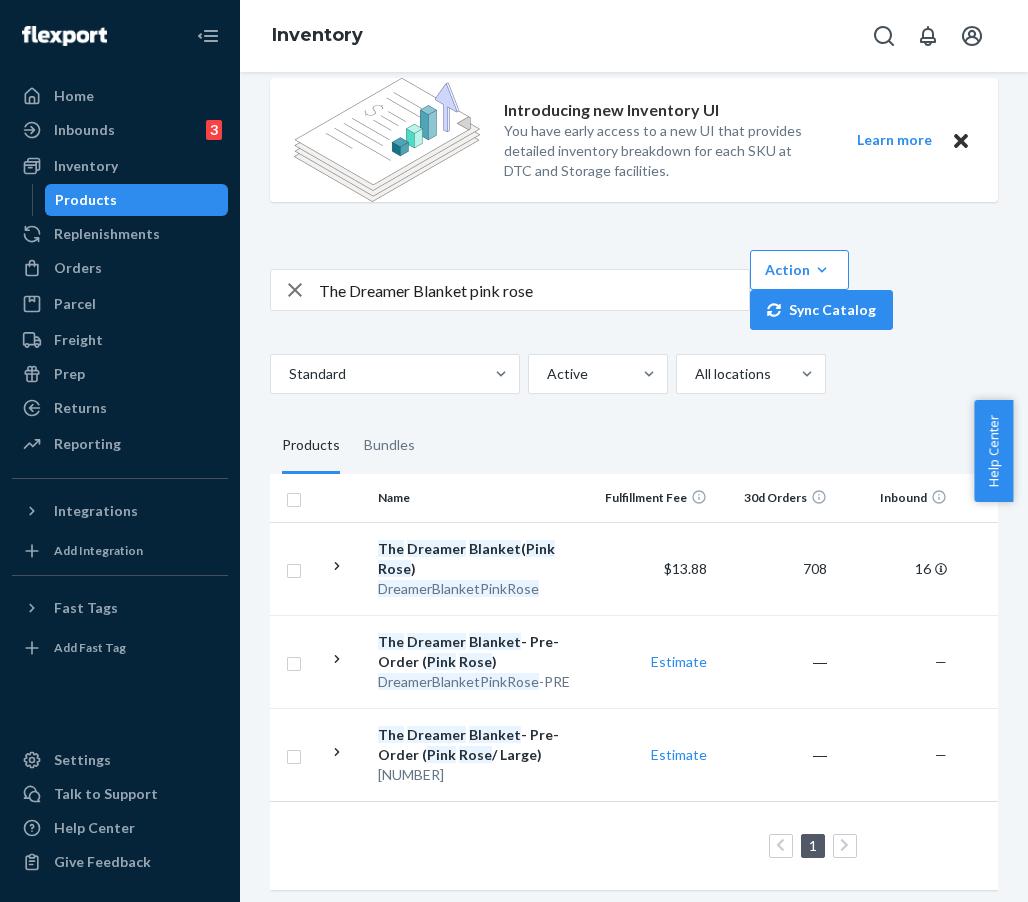 click at bounding box center (845, 846) 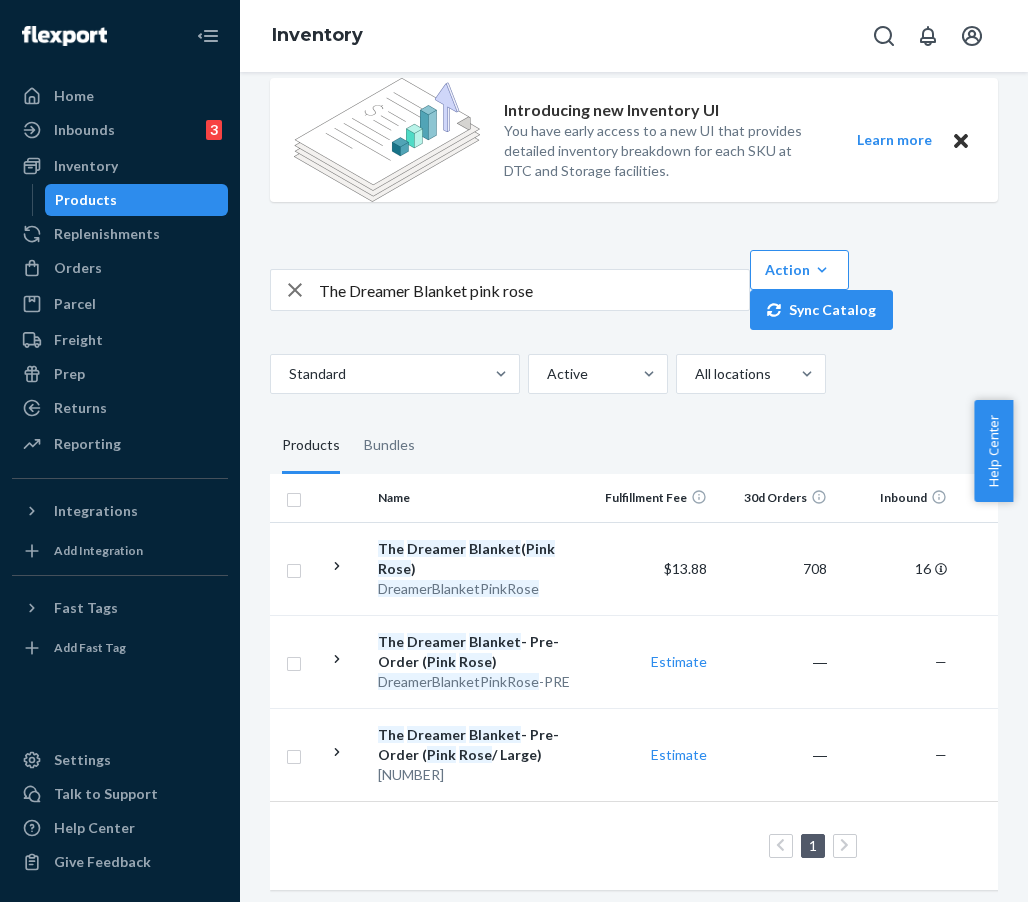 click at bounding box center [845, 846] 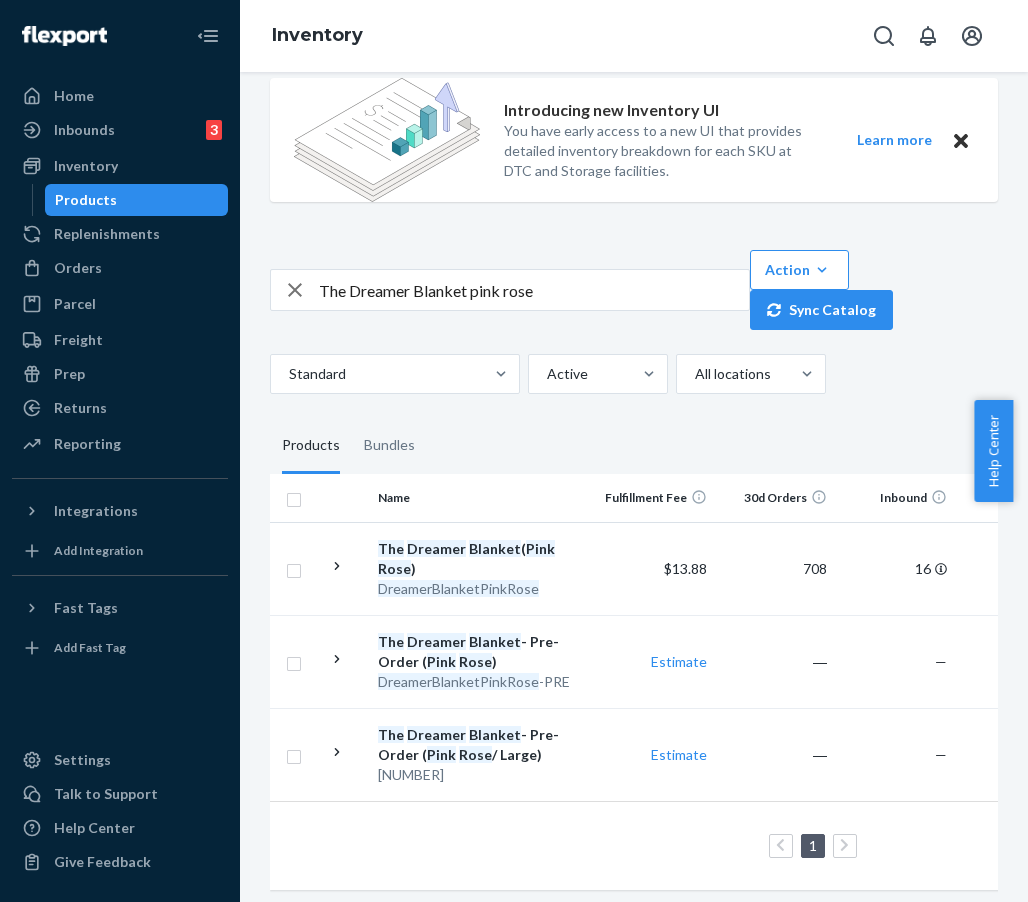 click at bounding box center (845, 846) 